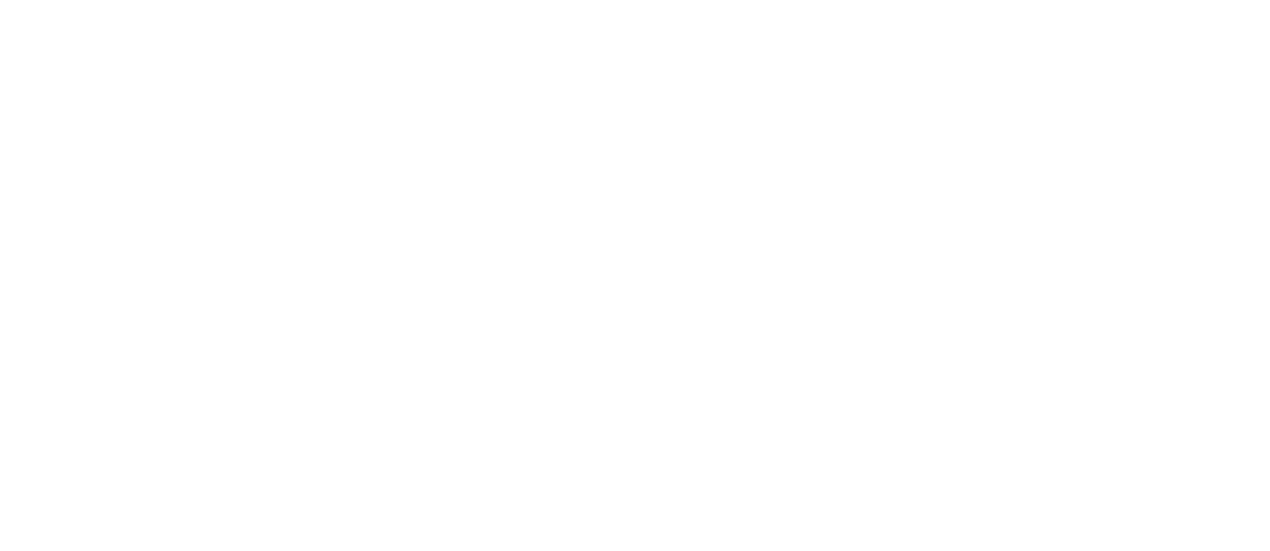 scroll, scrollTop: 0, scrollLeft: 0, axis: both 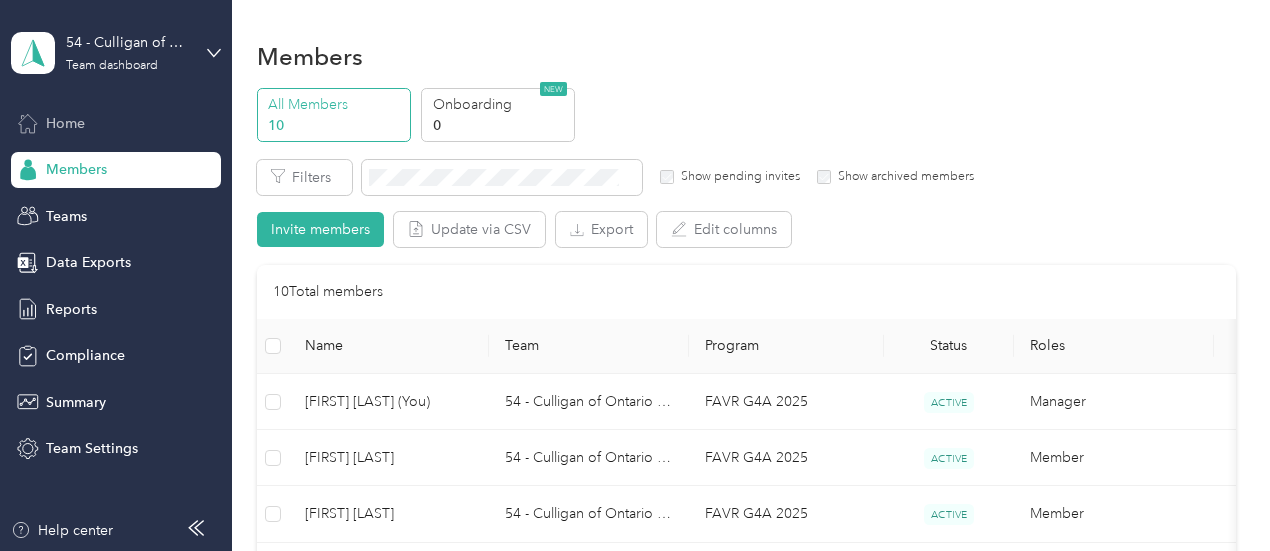 click on "Home" at bounding box center (65, 123) 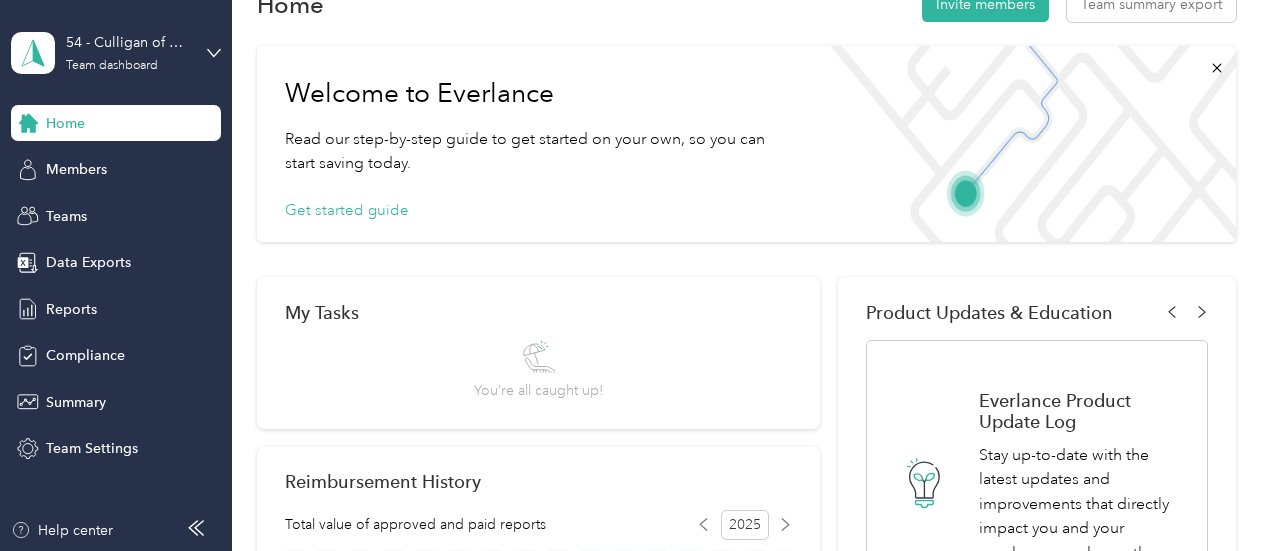 scroll, scrollTop: 50, scrollLeft: 0, axis: vertical 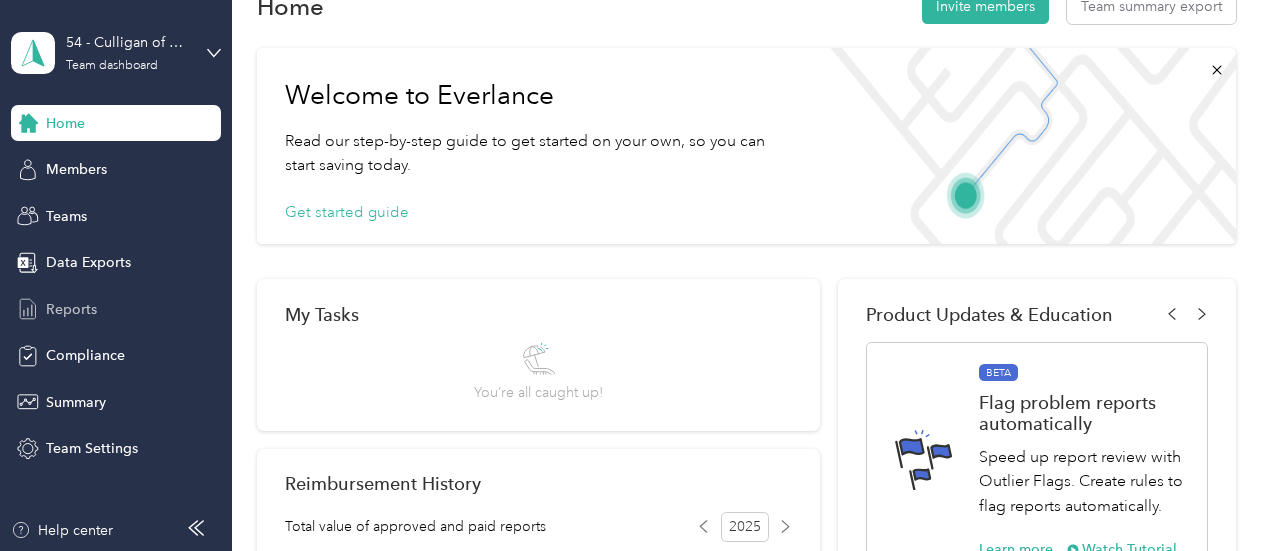 click on "Reports" at bounding box center [71, 309] 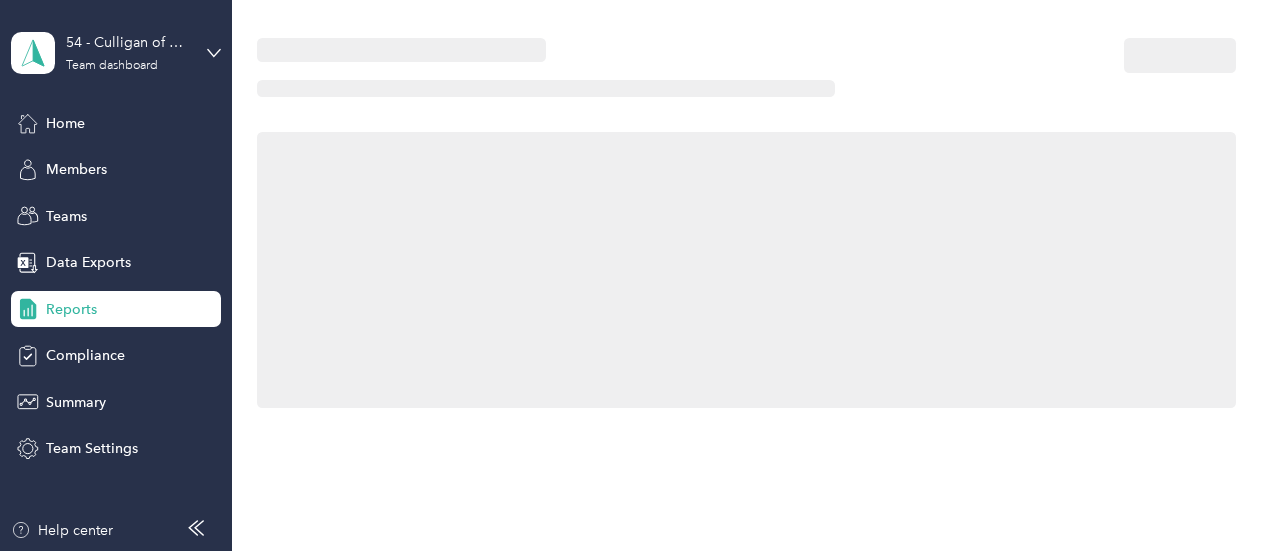 scroll, scrollTop: 50, scrollLeft: 0, axis: vertical 